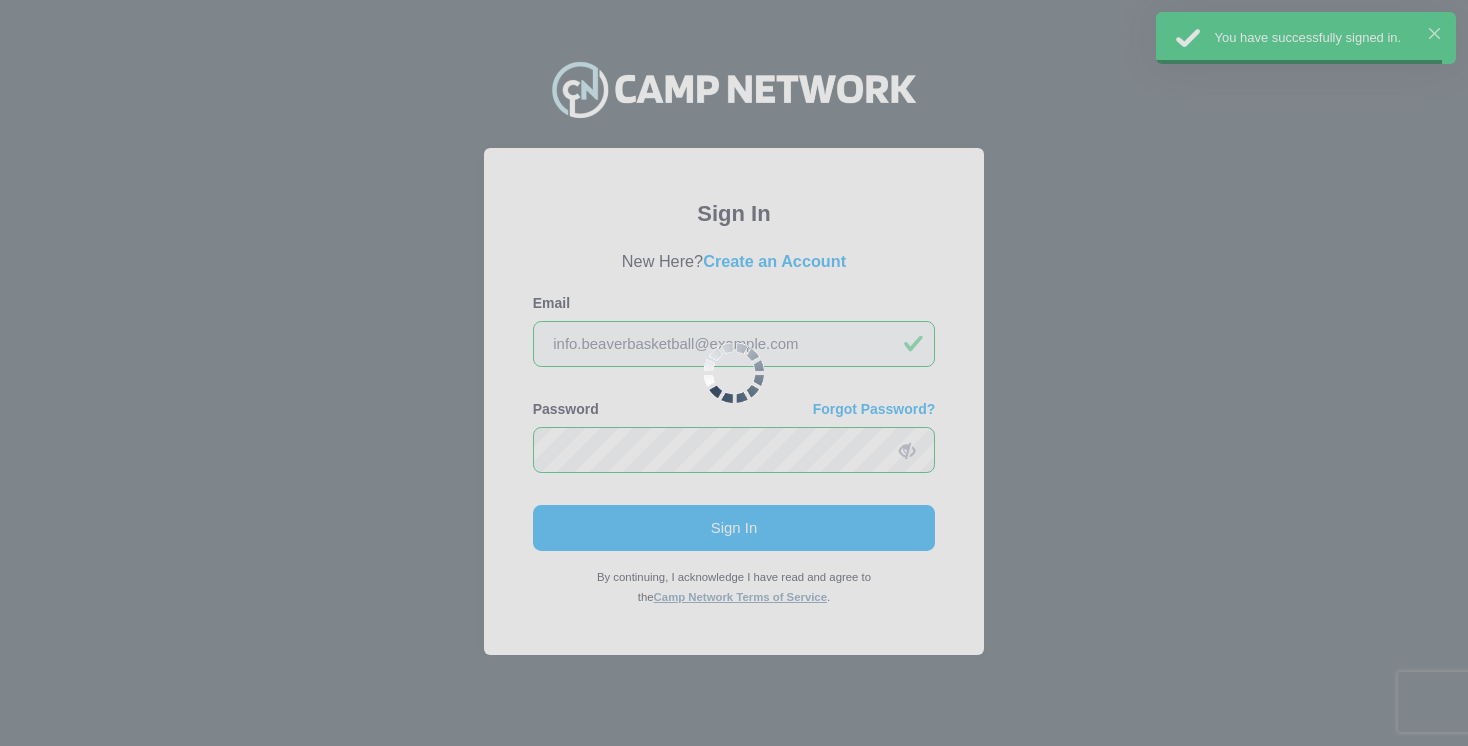 scroll, scrollTop: 0, scrollLeft: 0, axis: both 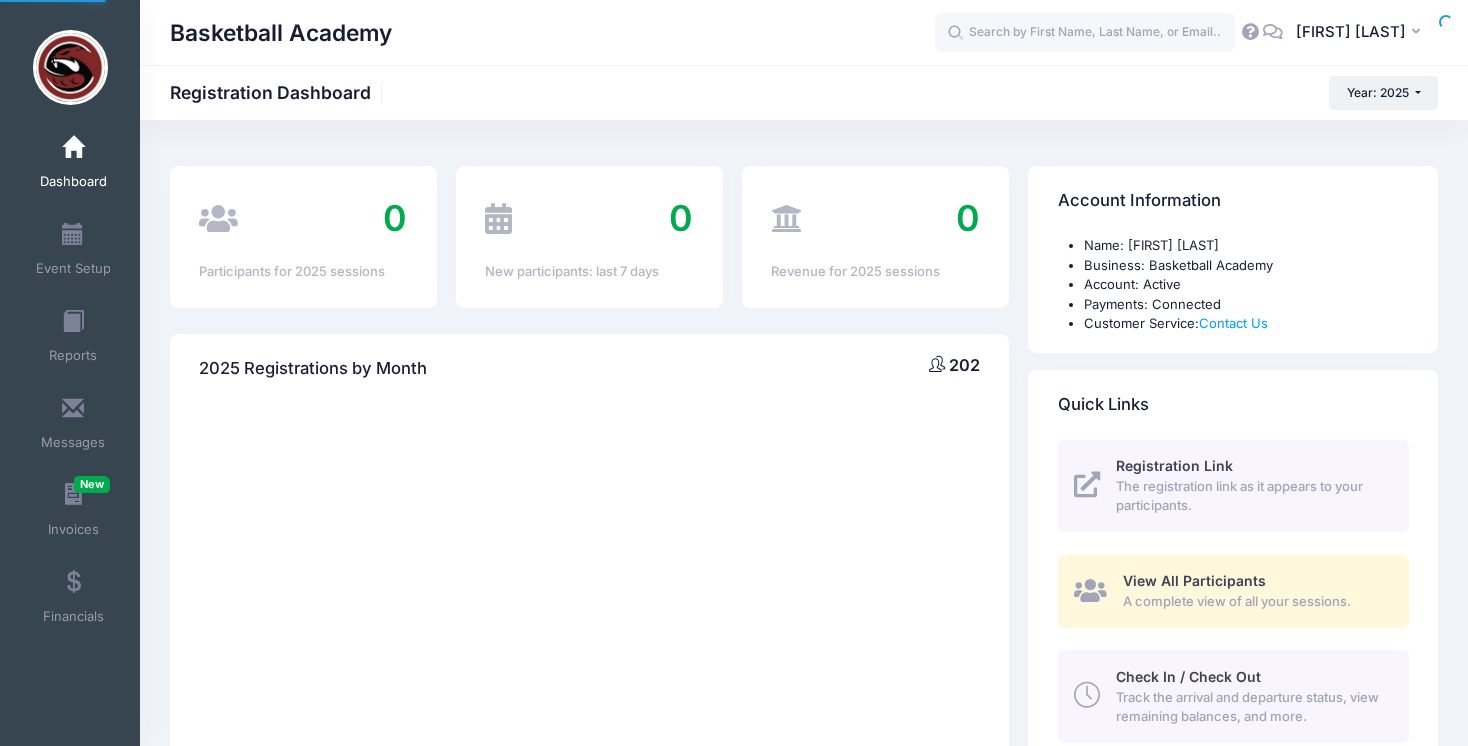 select 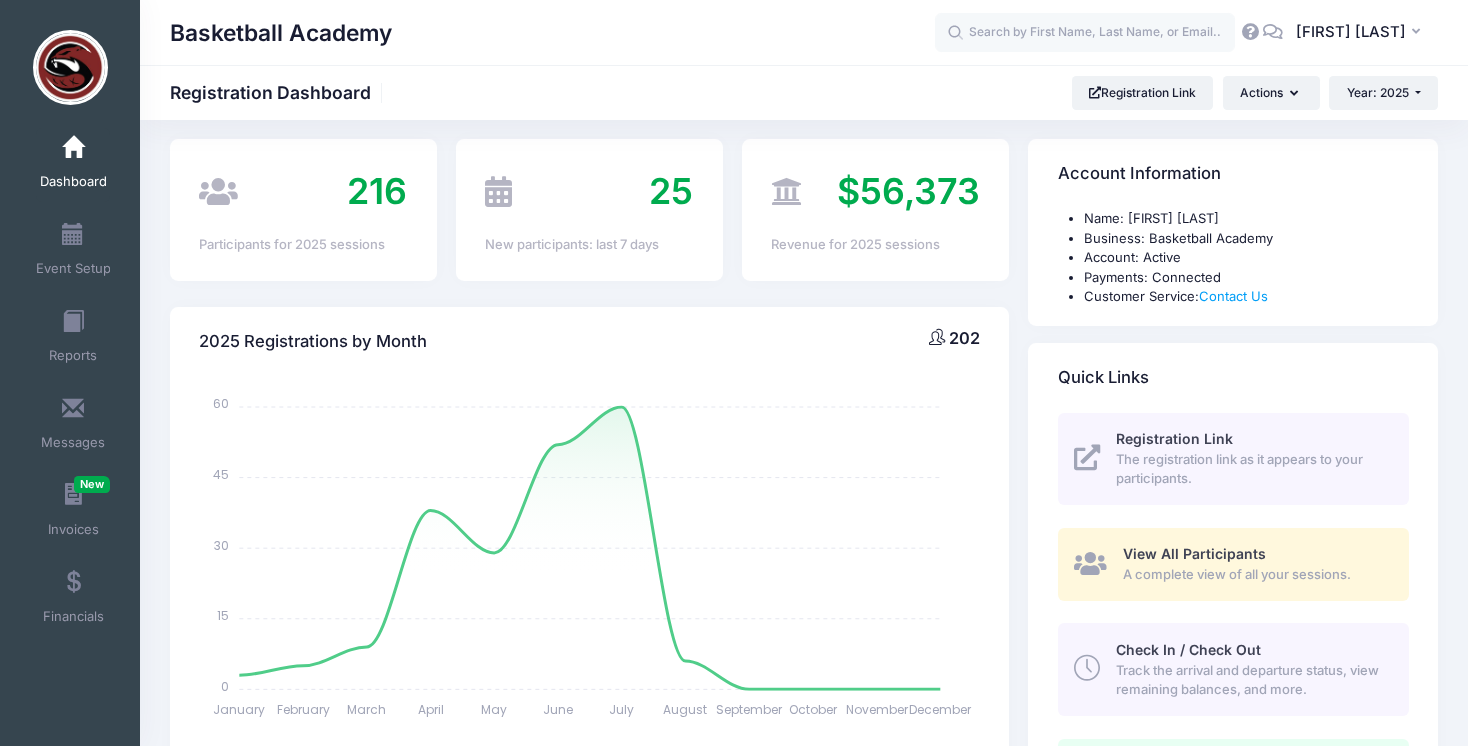 scroll, scrollTop: 0, scrollLeft: 0, axis: both 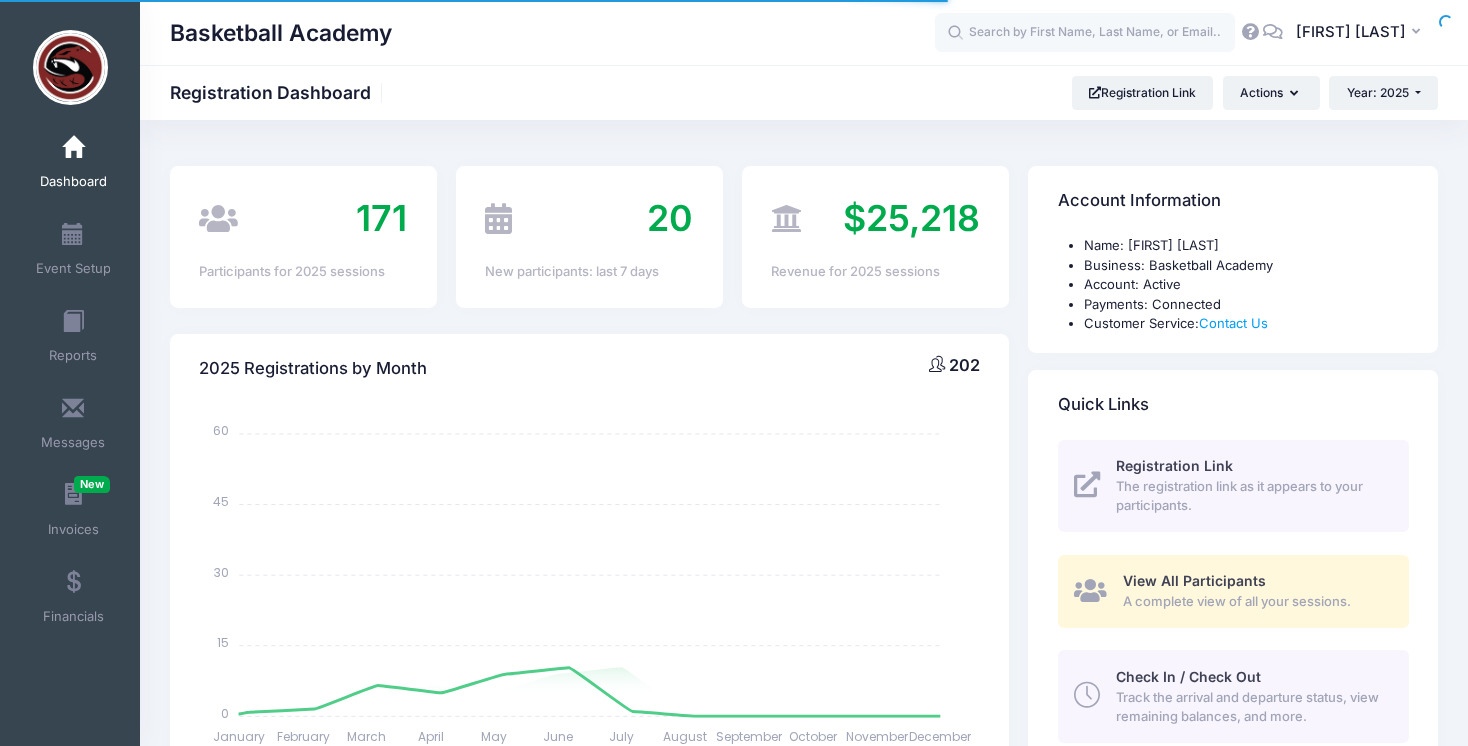 select 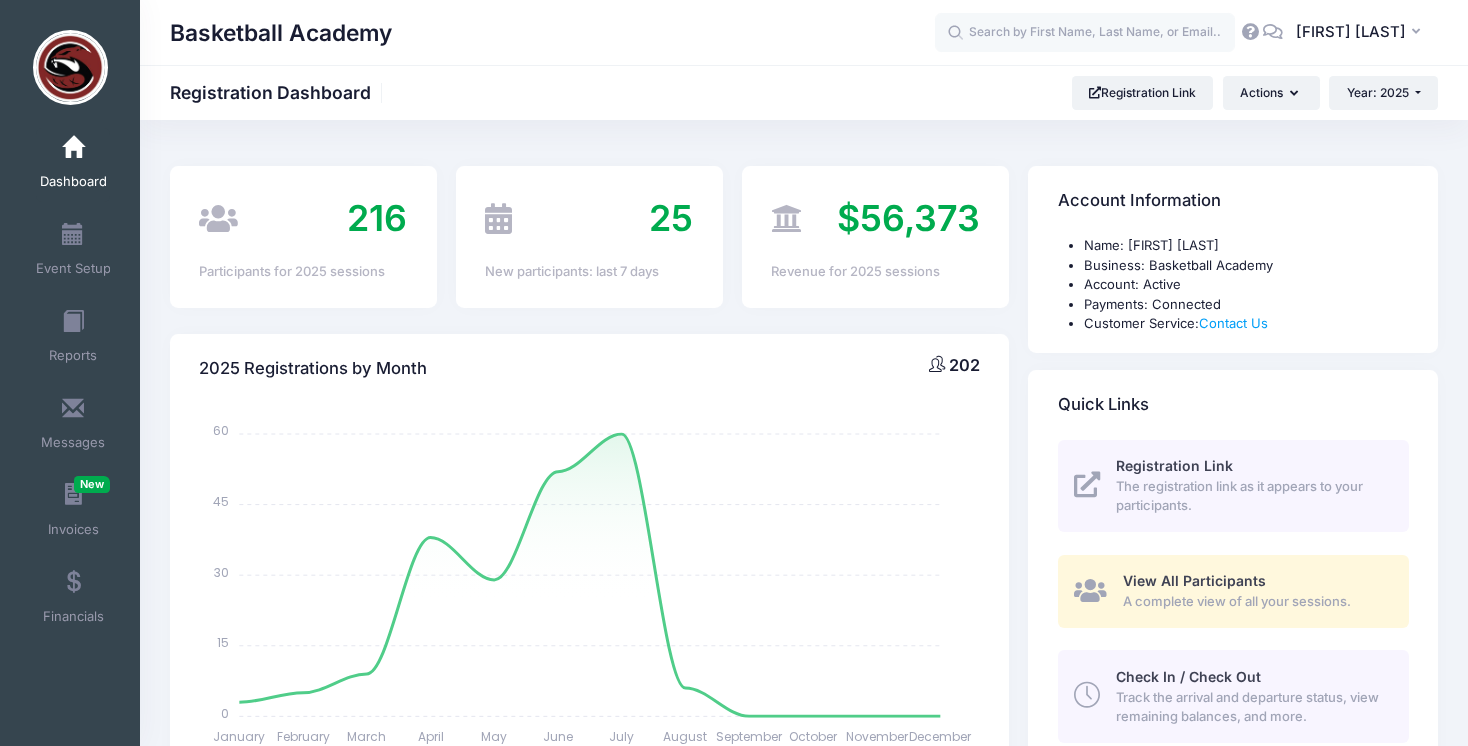 click on "View All Participants" at bounding box center [1194, 580] 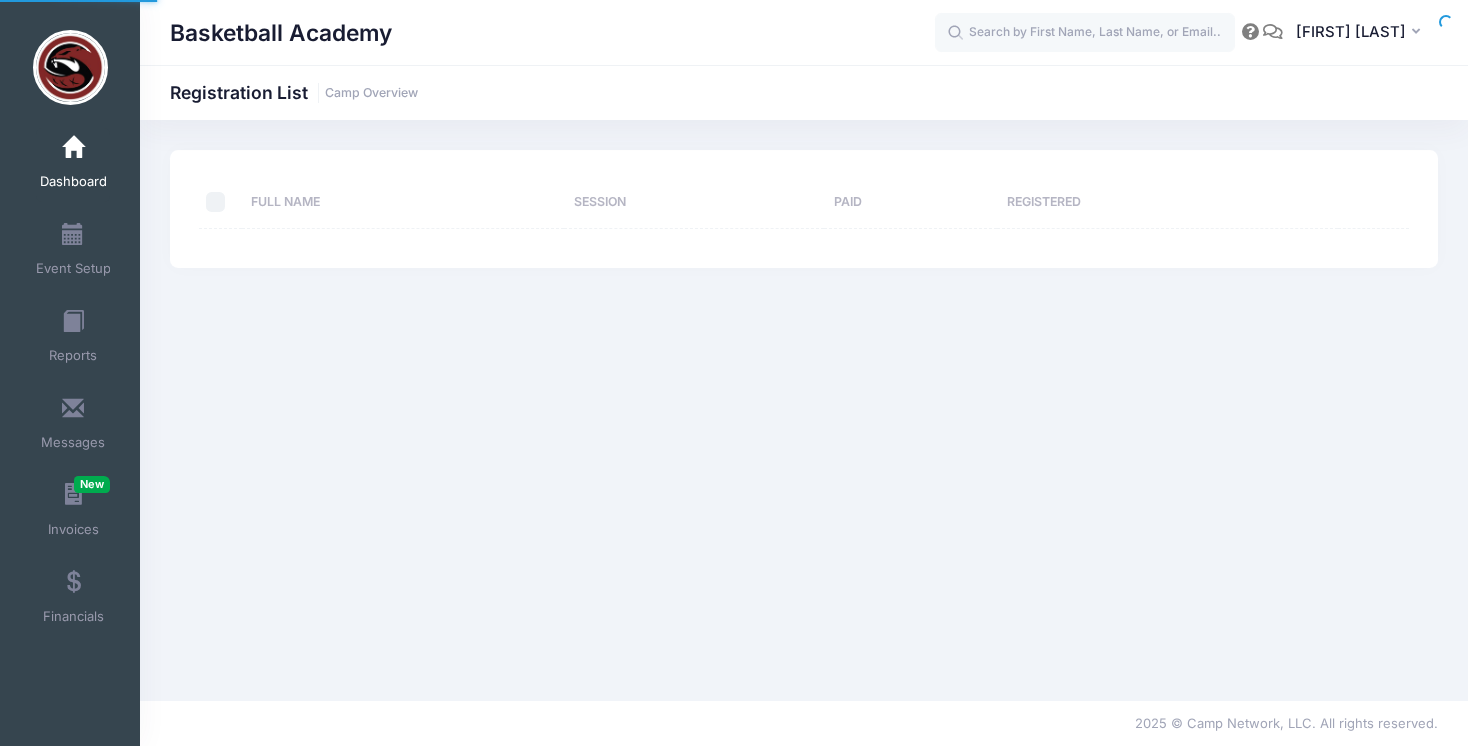 scroll, scrollTop: 0, scrollLeft: 0, axis: both 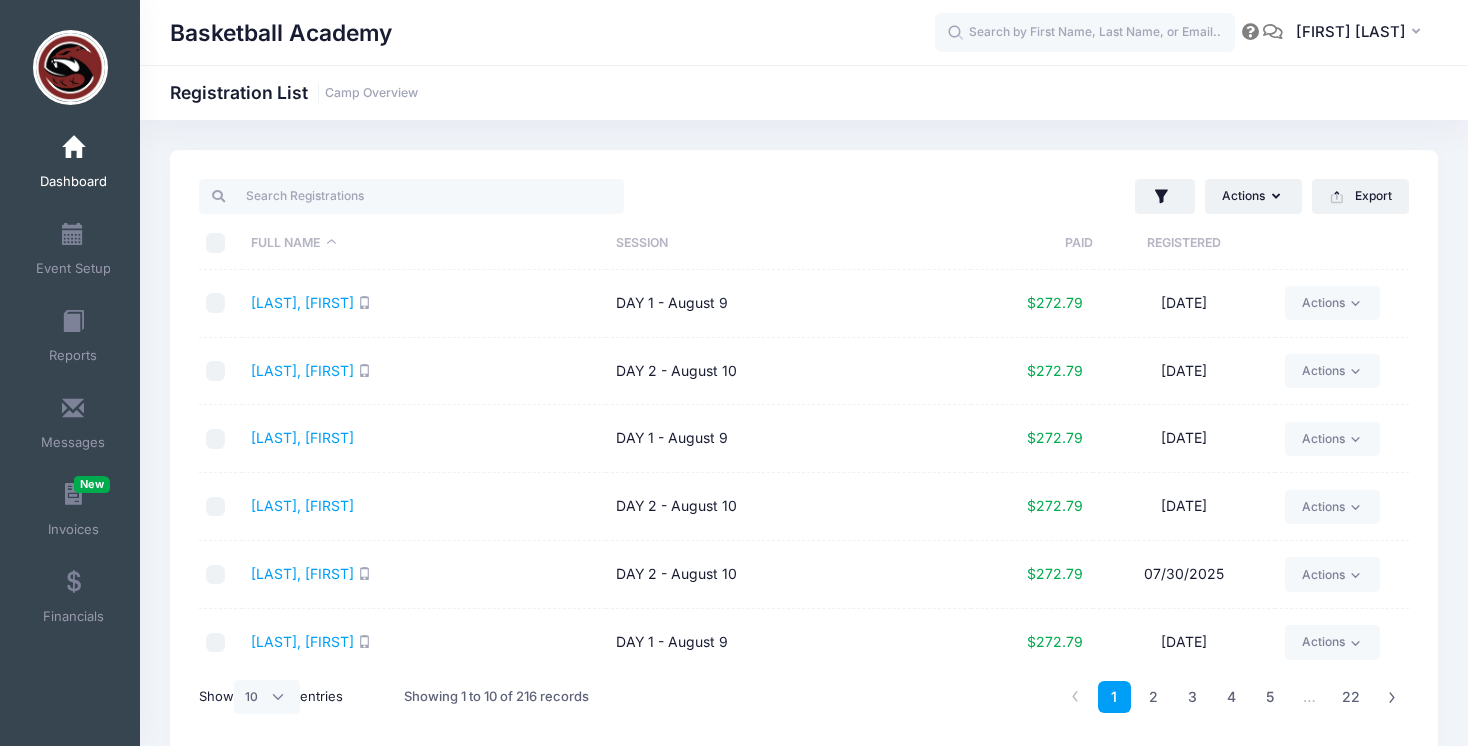 click on "Registered" at bounding box center [1184, 243] 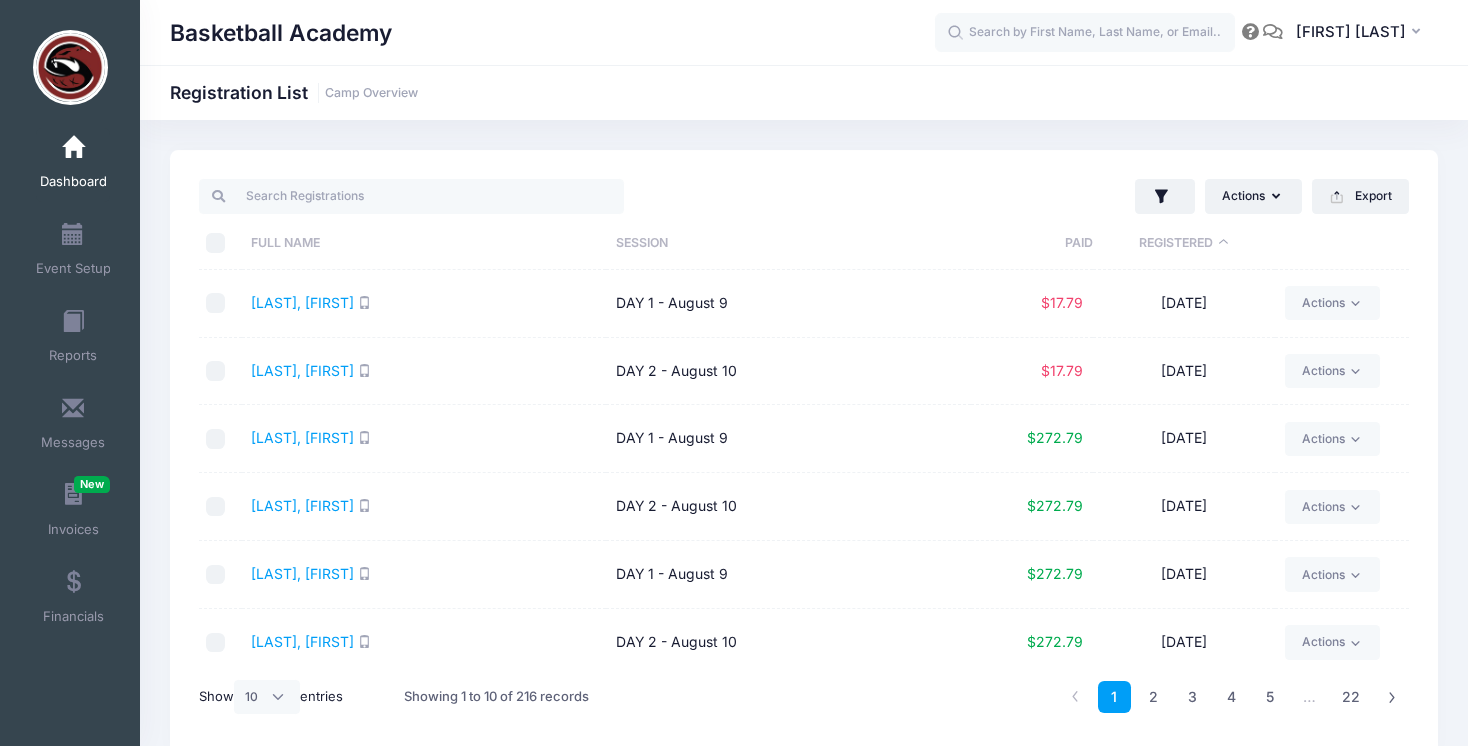 click on "Registered" at bounding box center (1184, 243) 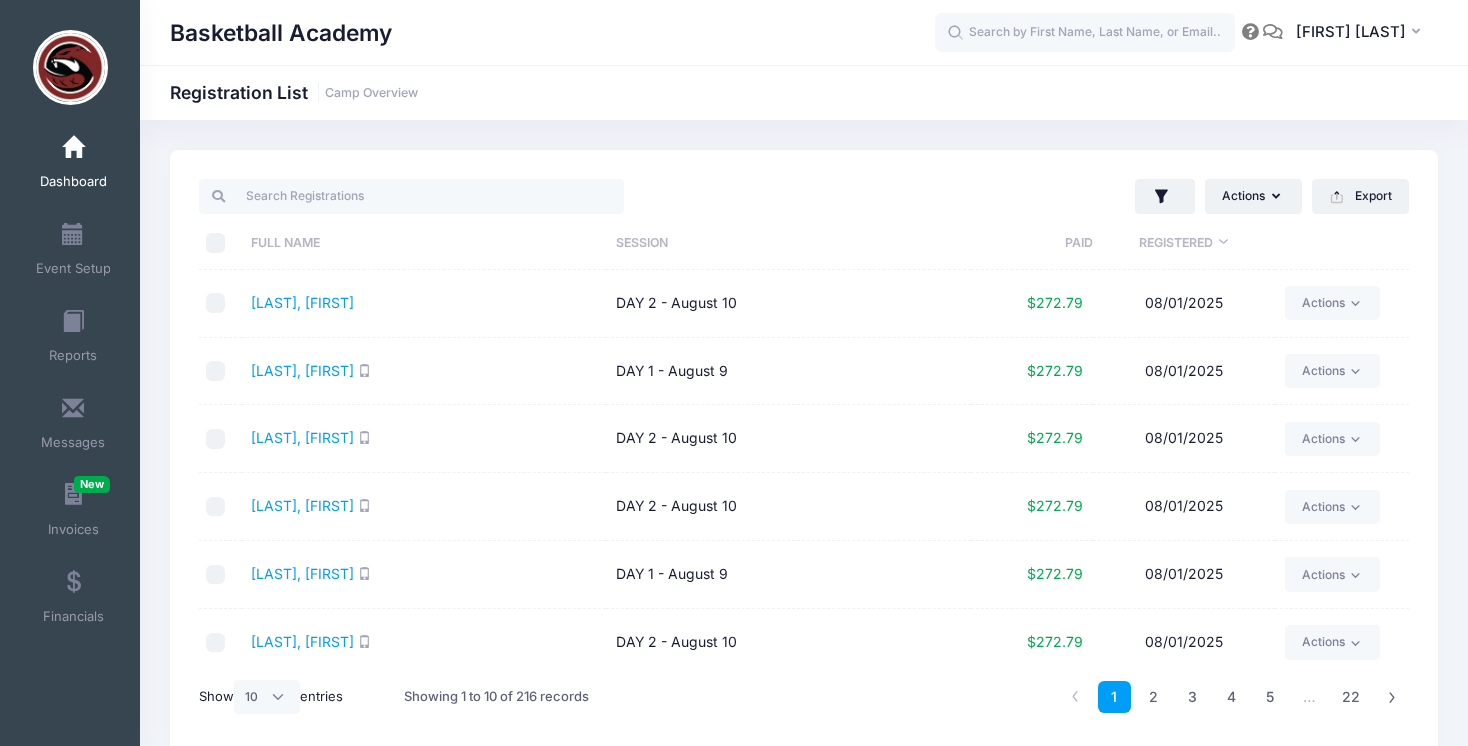 click on "Registered" at bounding box center [1184, 243] 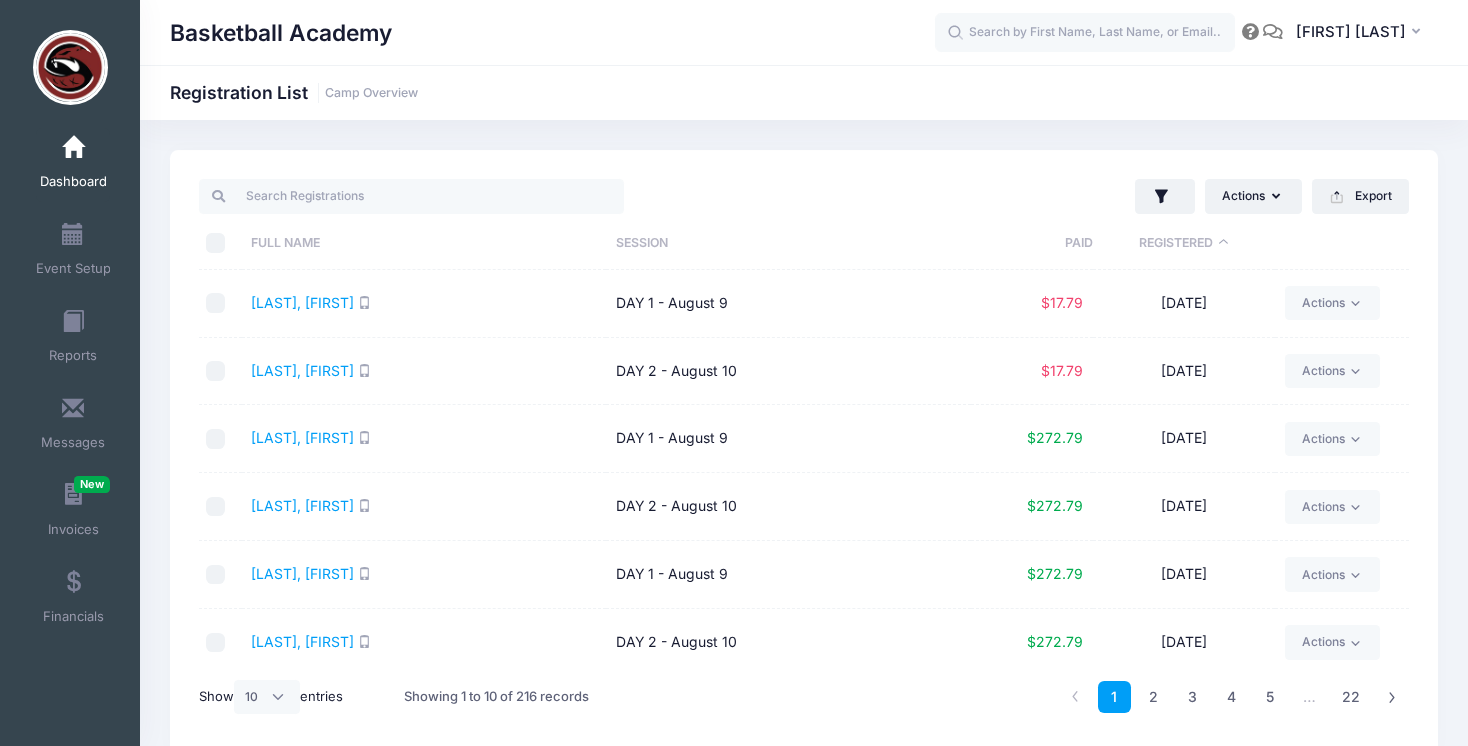 click on "Registered" at bounding box center [1184, 243] 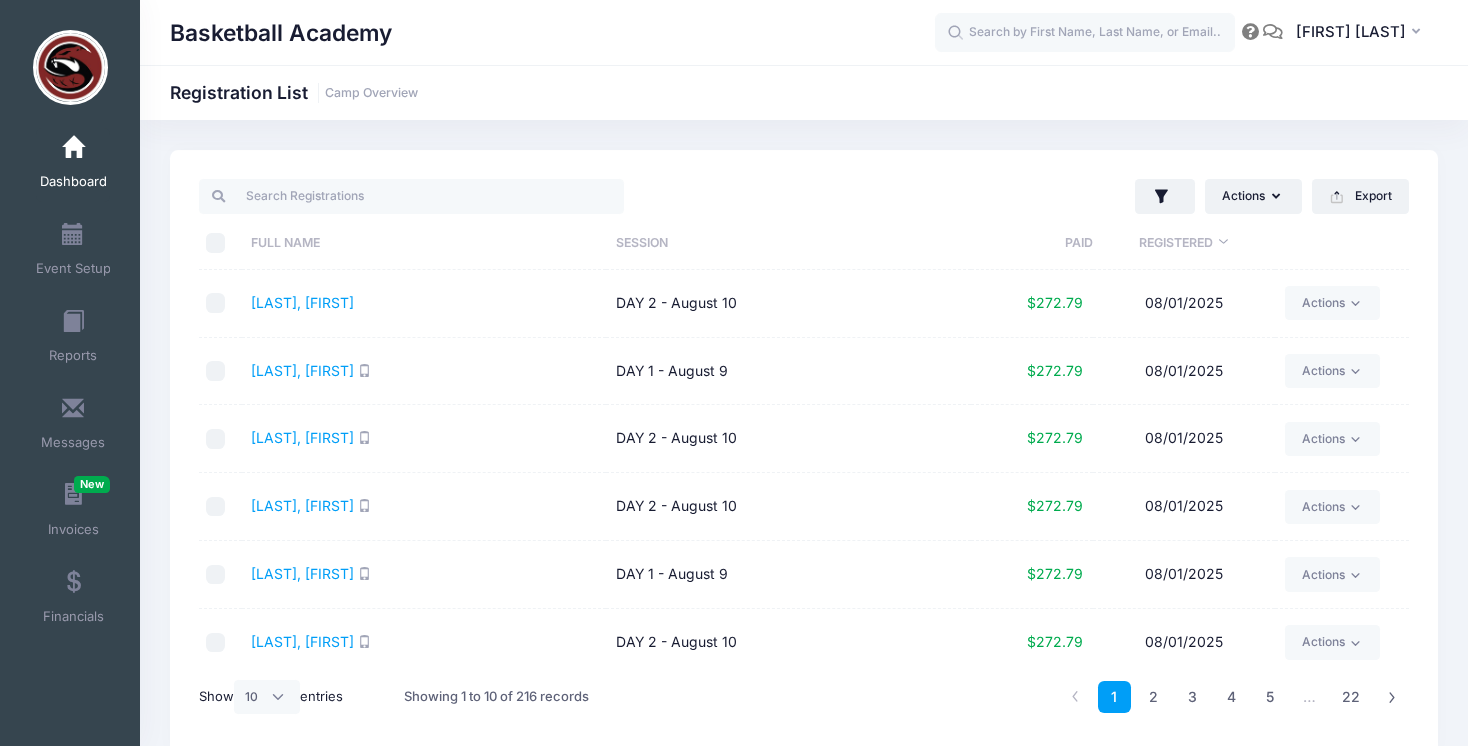 click on "Lineberger, Devin" at bounding box center [424, 439] 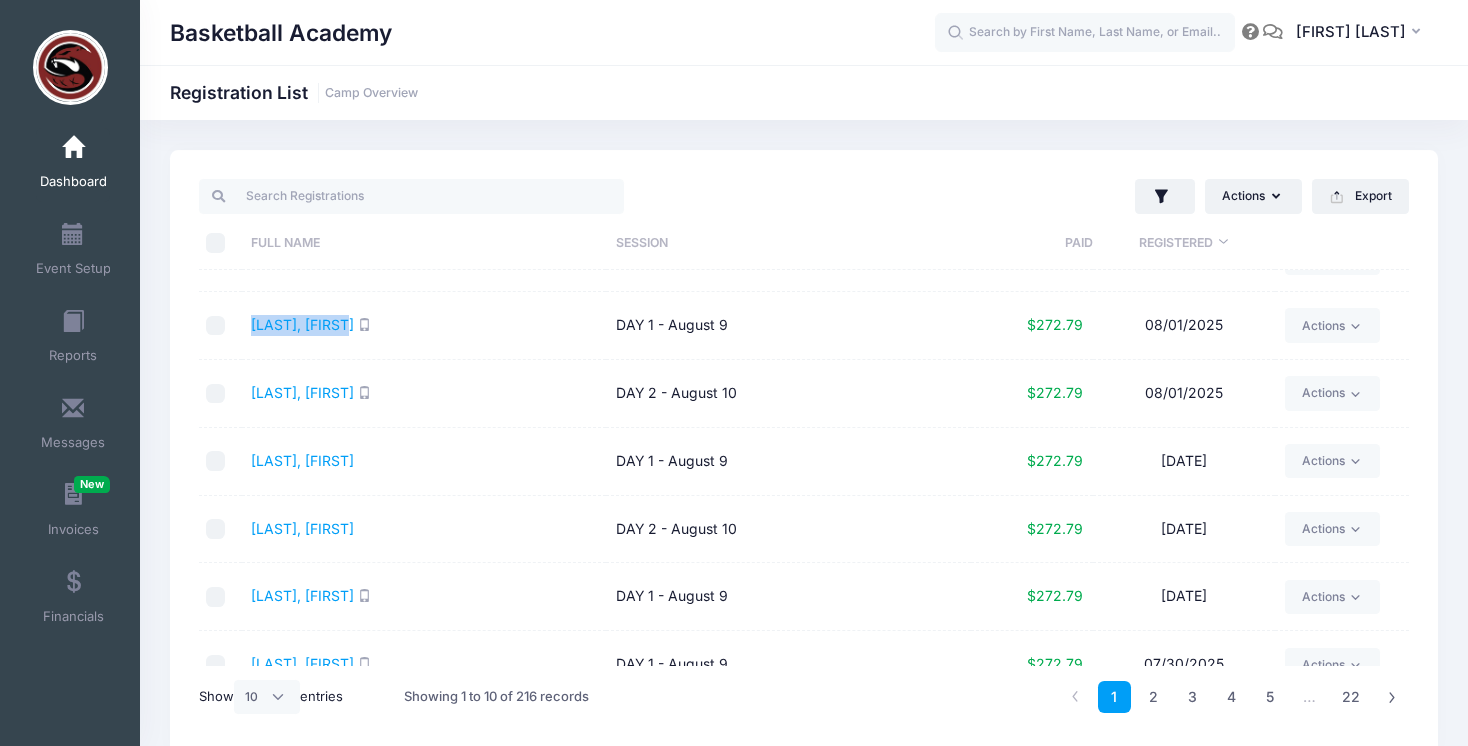 scroll, scrollTop: 251, scrollLeft: 0, axis: vertical 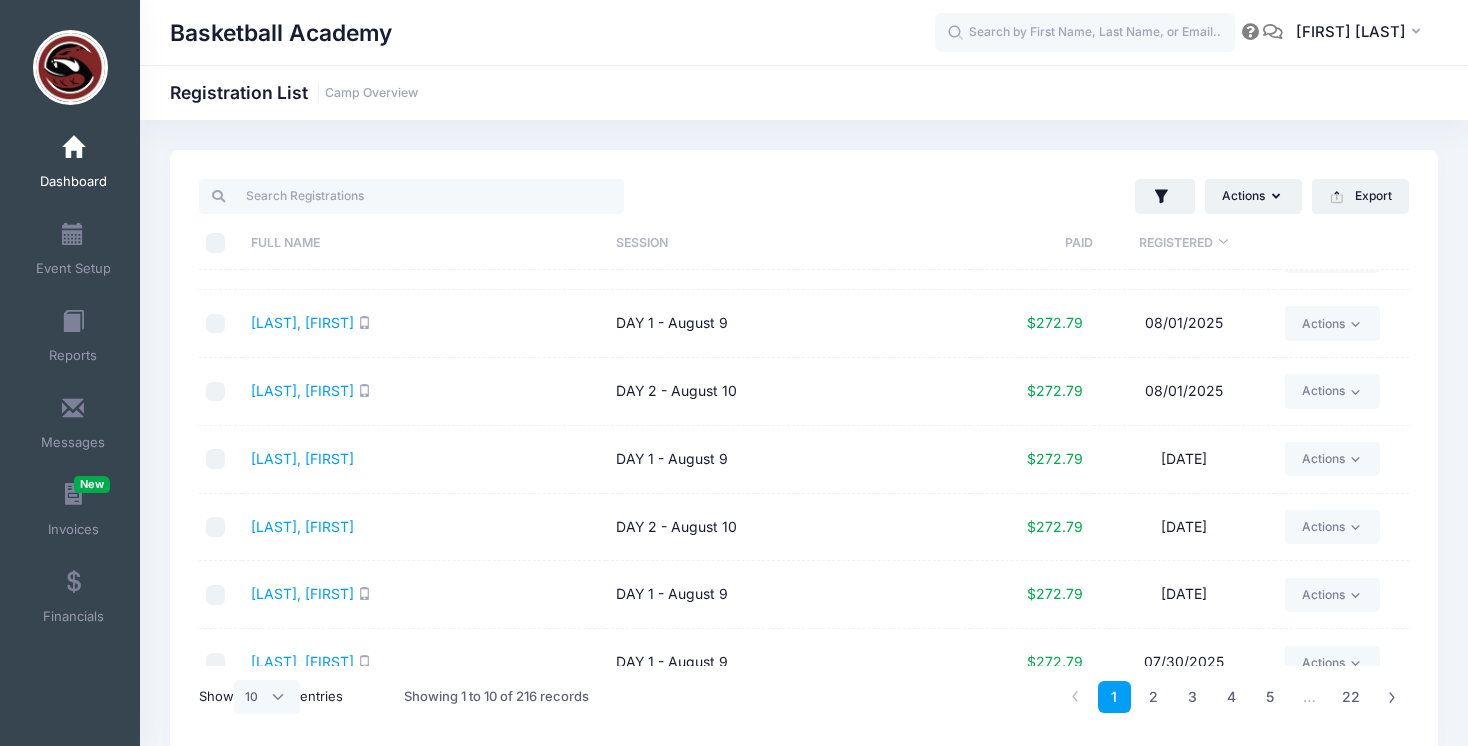 click on "Adams, Cameron" at bounding box center (424, 460) 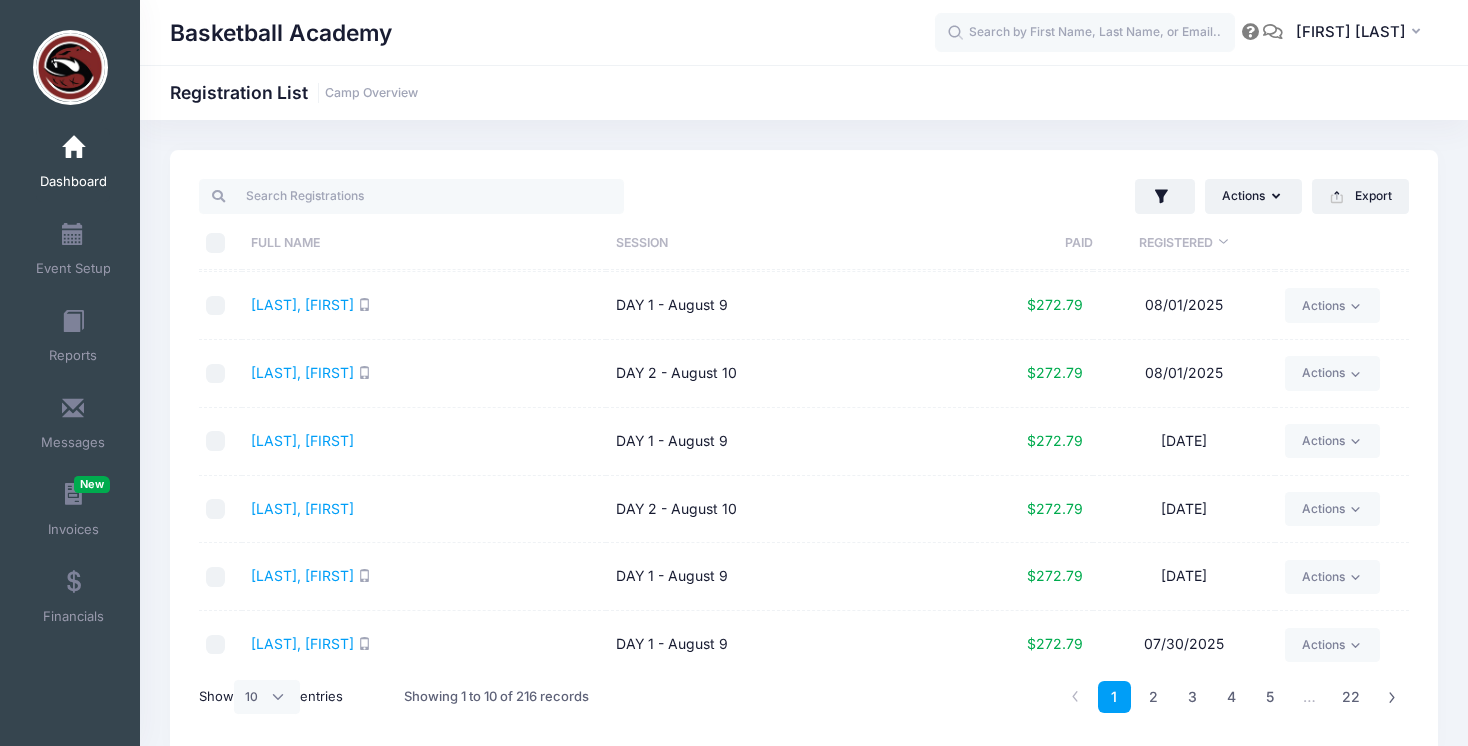 scroll, scrollTop: 271, scrollLeft: 0, axis: vertical 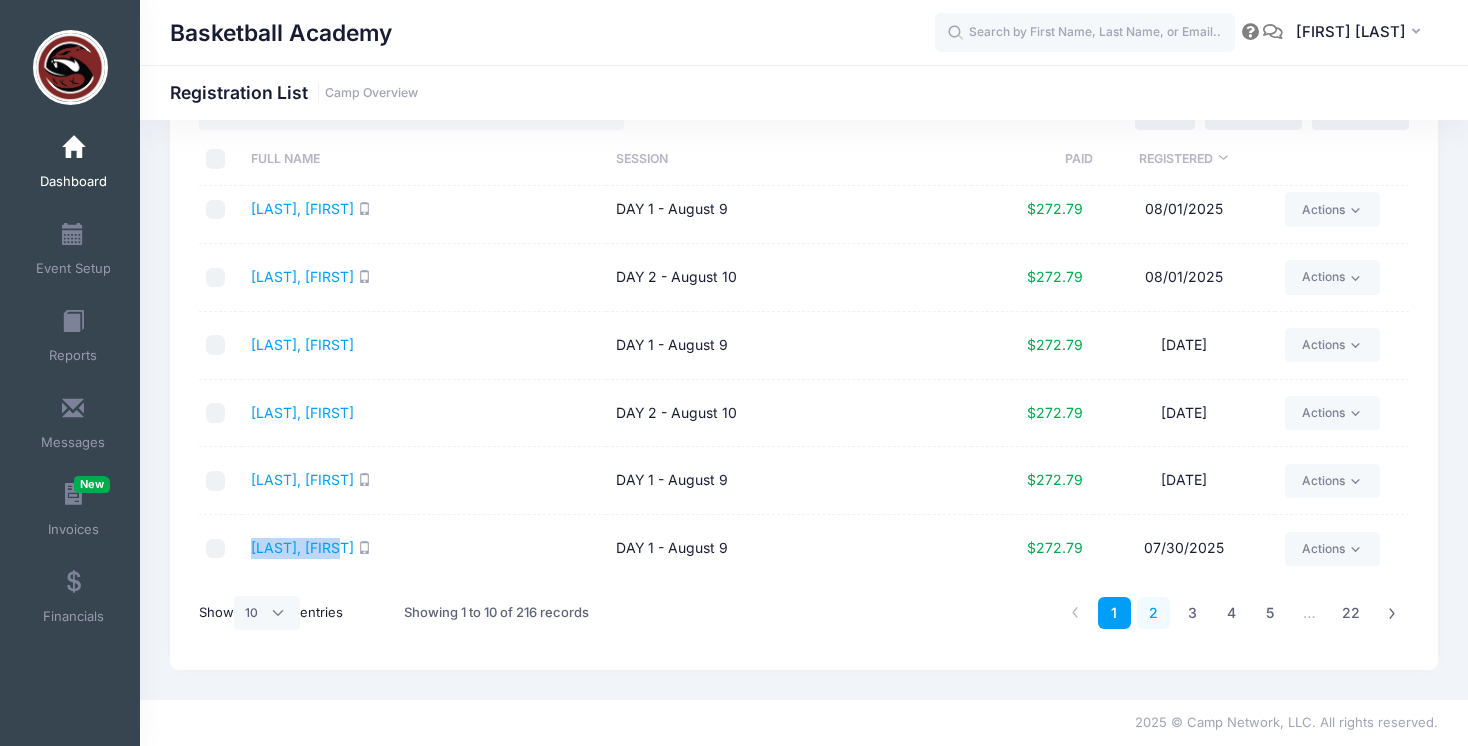 click on "2" at bounding box center (1153, 613) 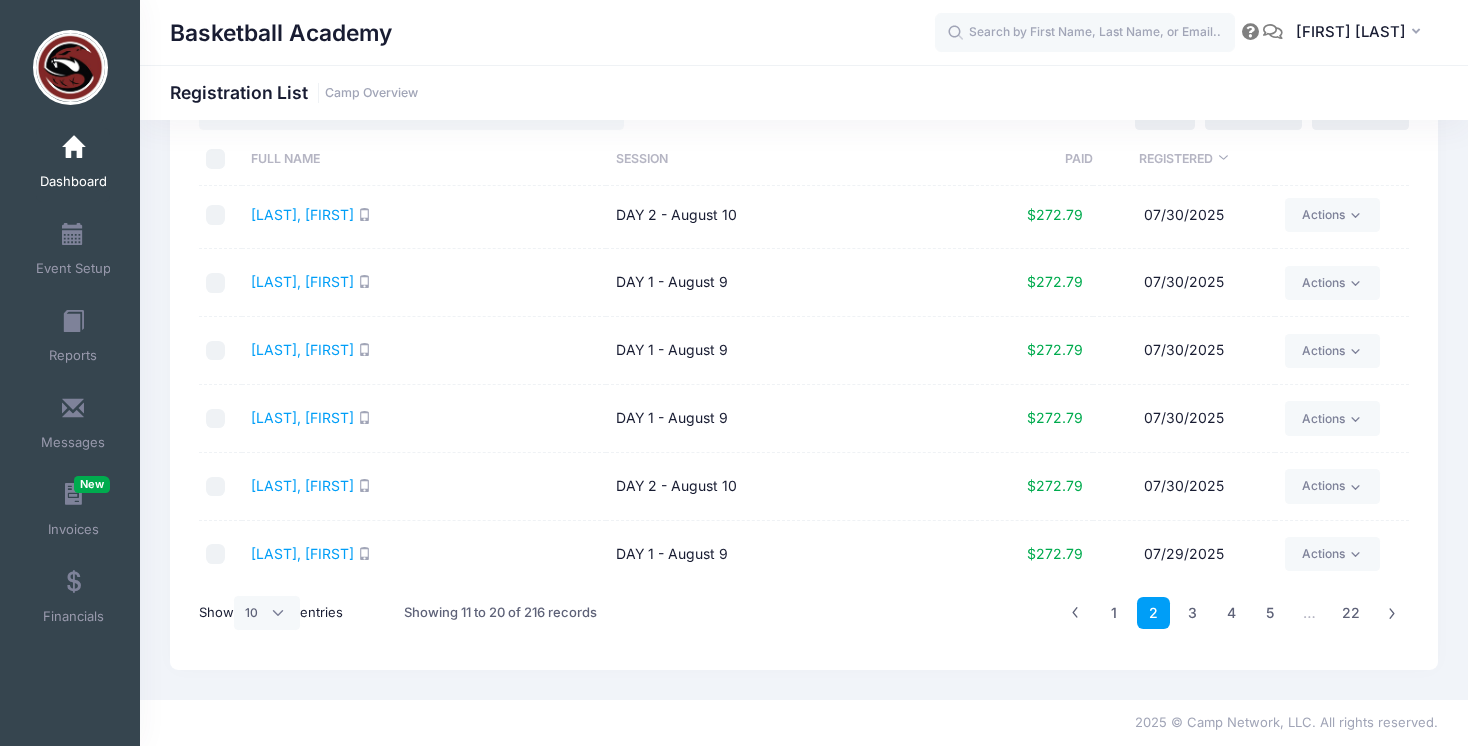 scroll, scrollTop: 0, scrollLeft: 0, axis: both 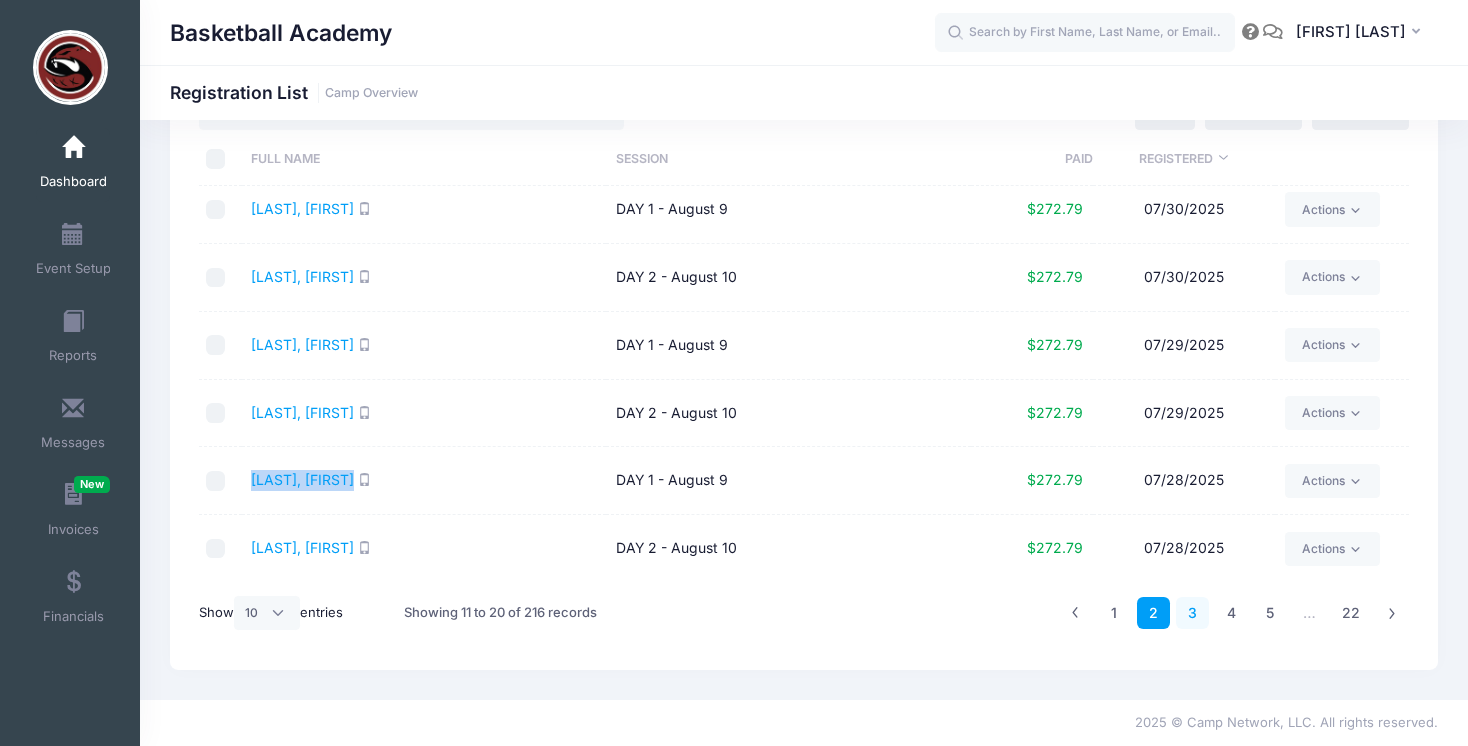 click on "3" at bounding box center [1192, 613] 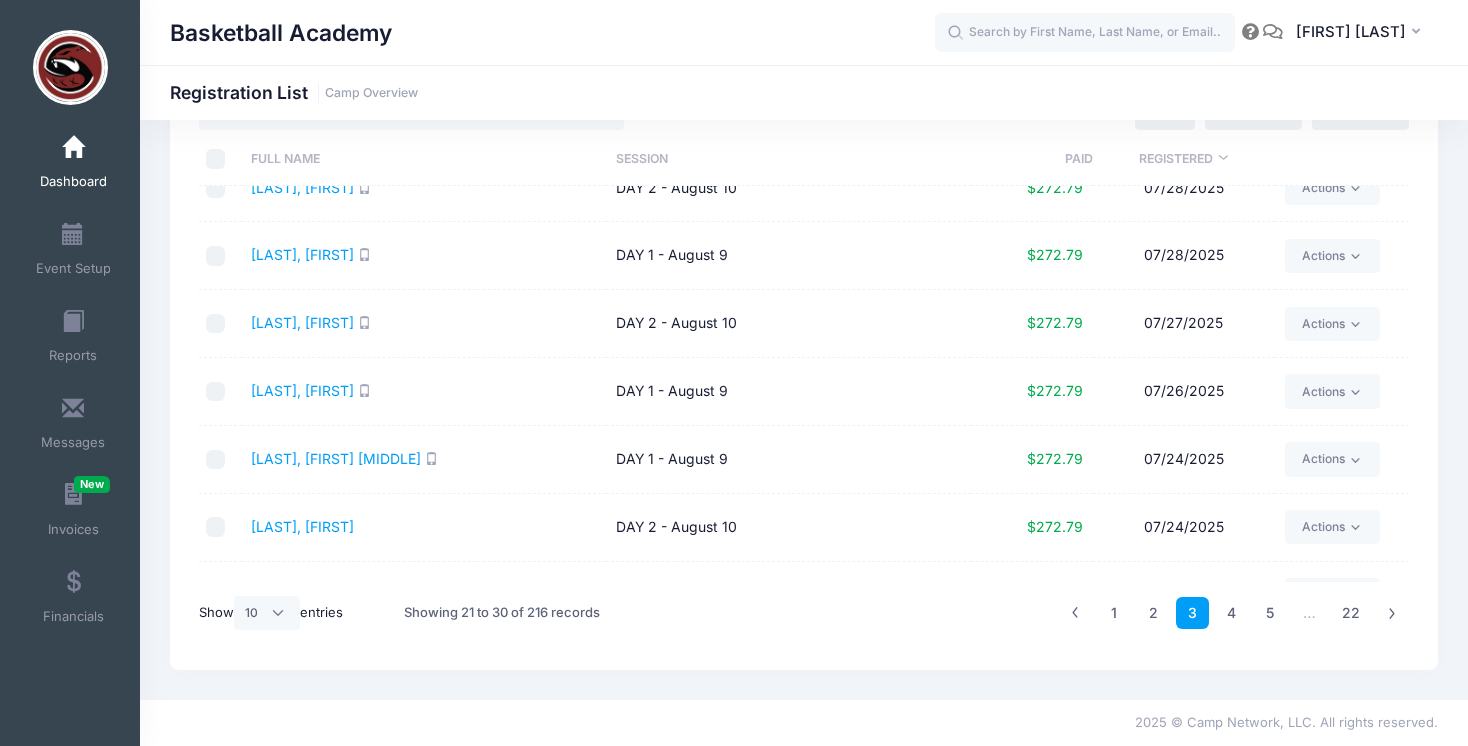 scroll, scrollTop: 0, scrollLeft: 0, axis: both 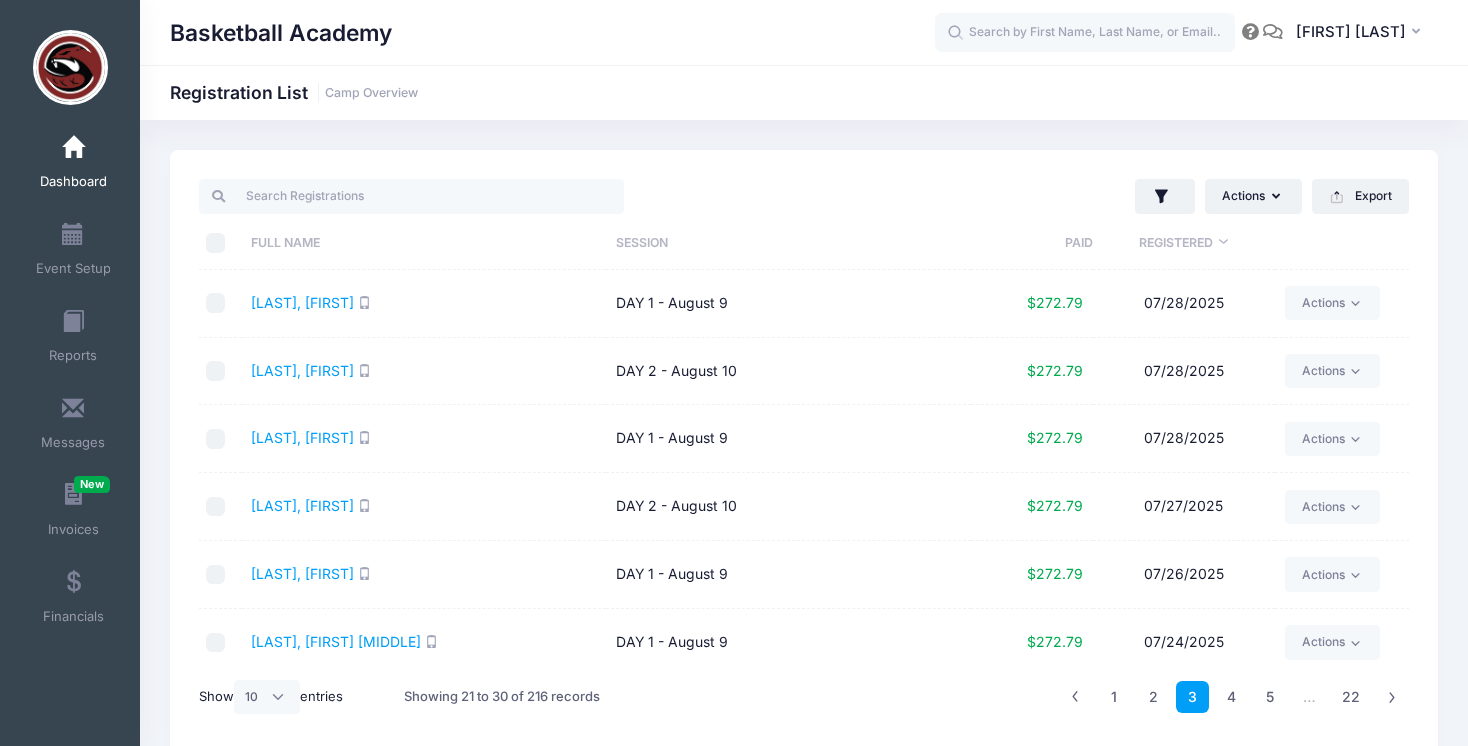 click on "Dashboard" at bounding box center [74, 164] 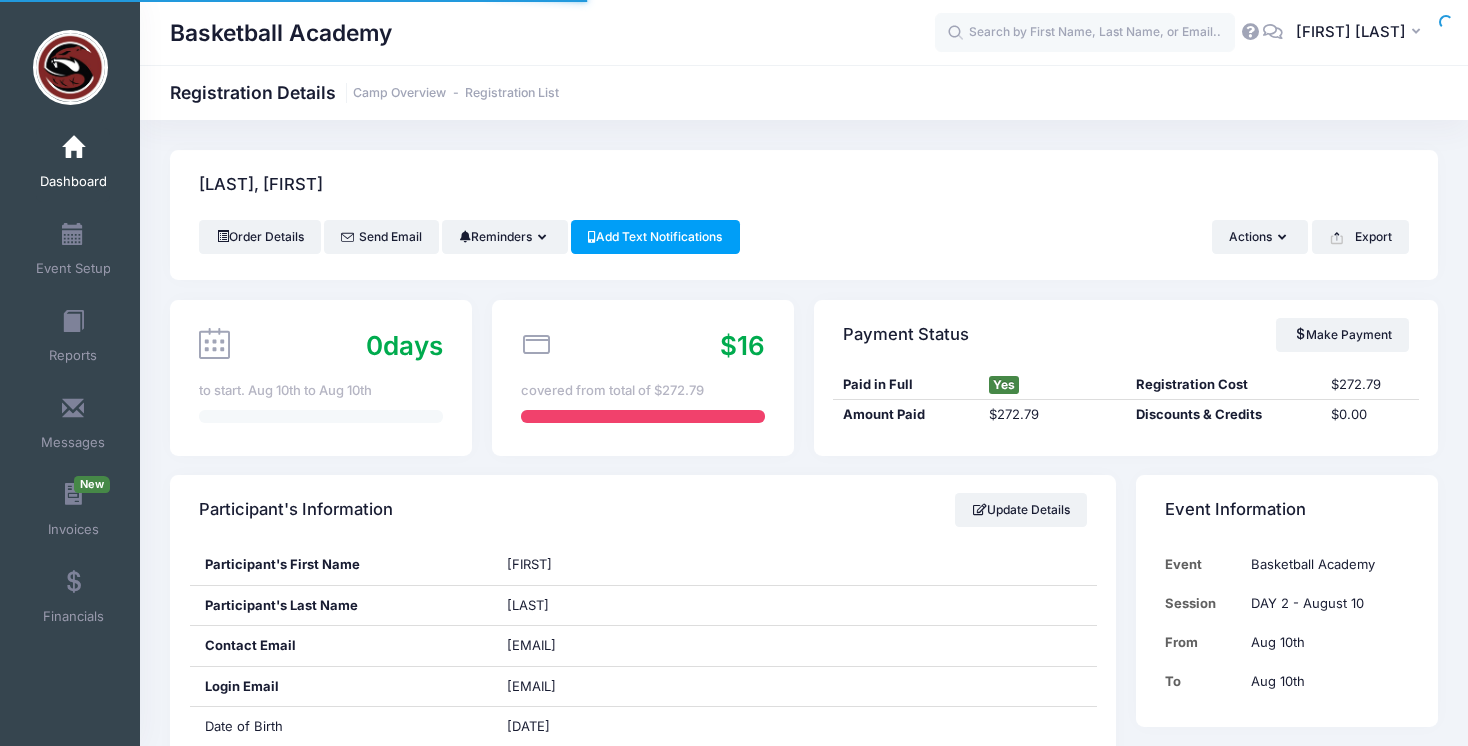 scroll, scrollTop: 0, scrollLeft: 0, axis: both 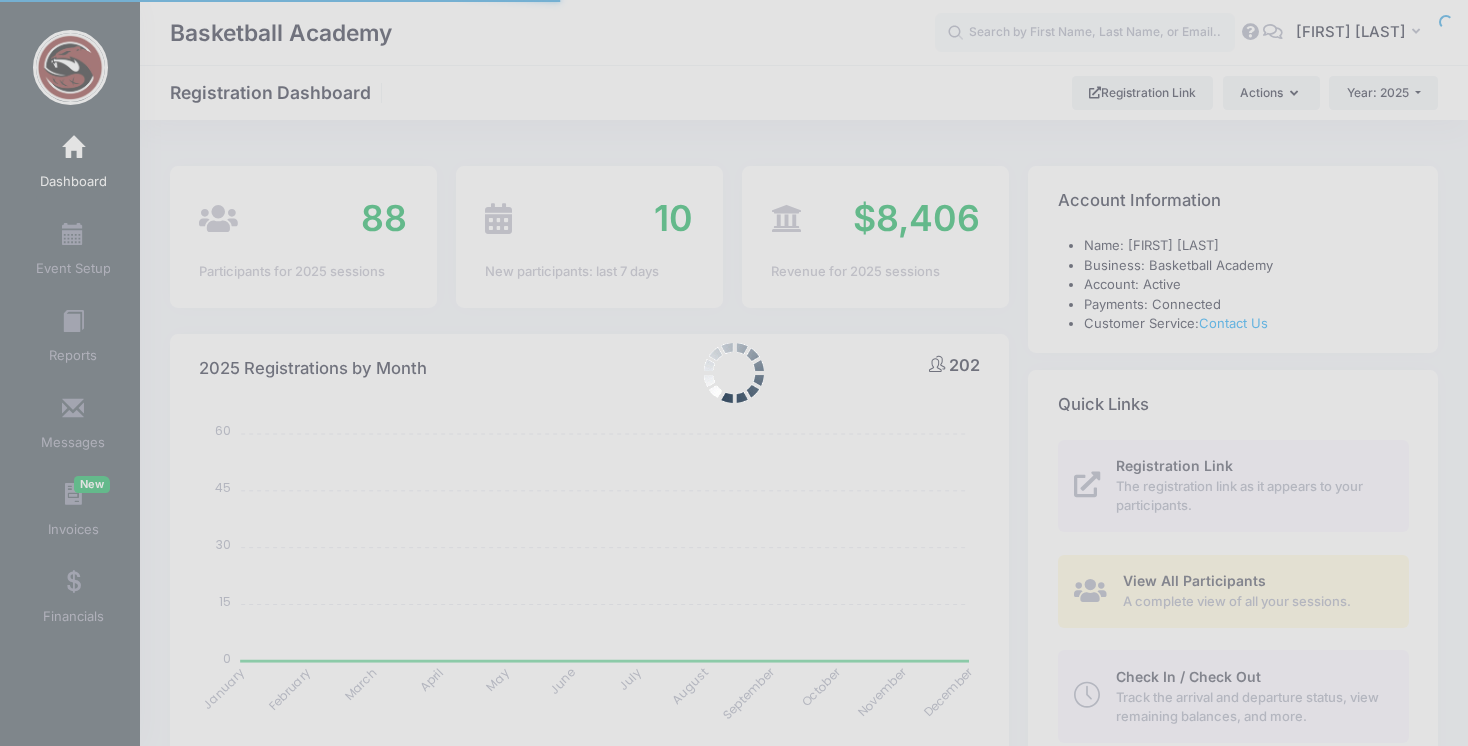 select 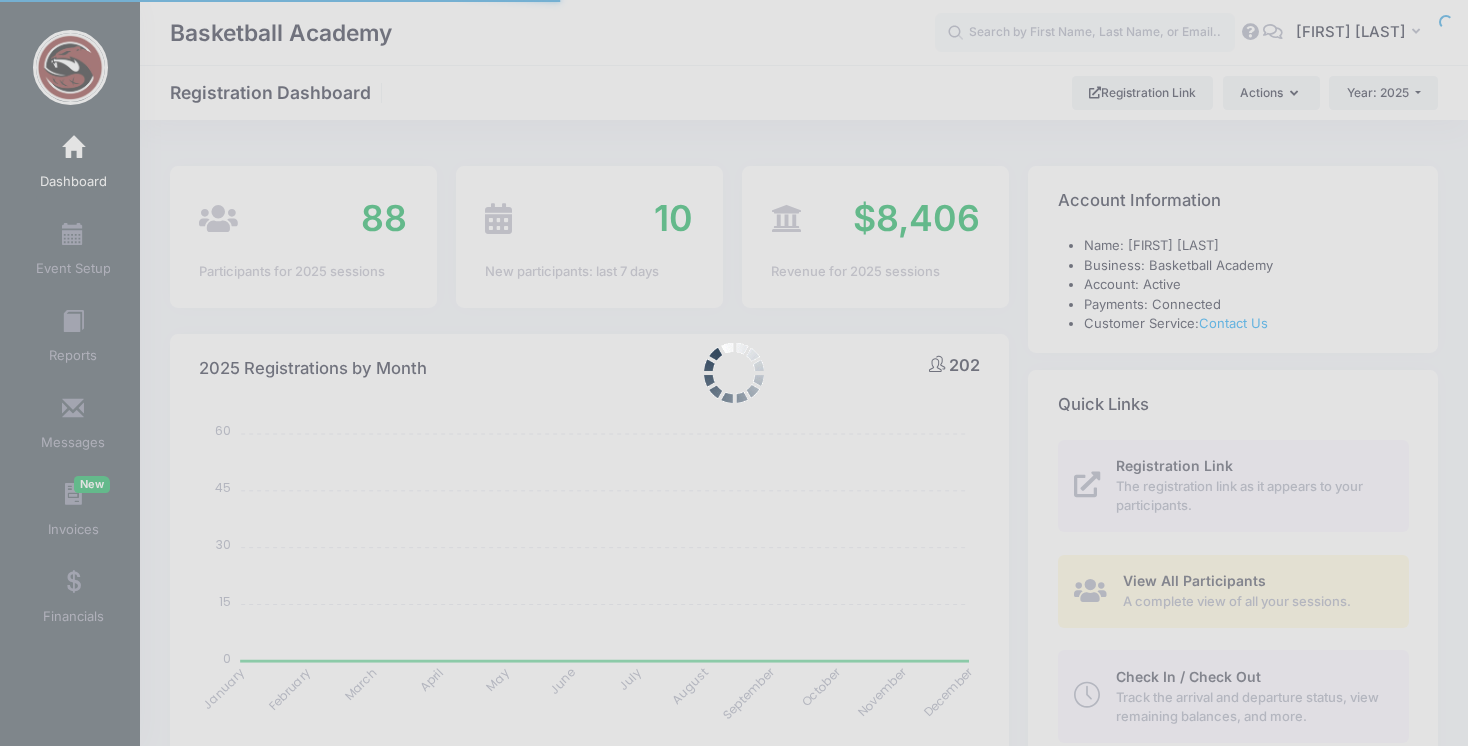 scroll, scrollTop: 0, scrollLeft: 0, axis: both 